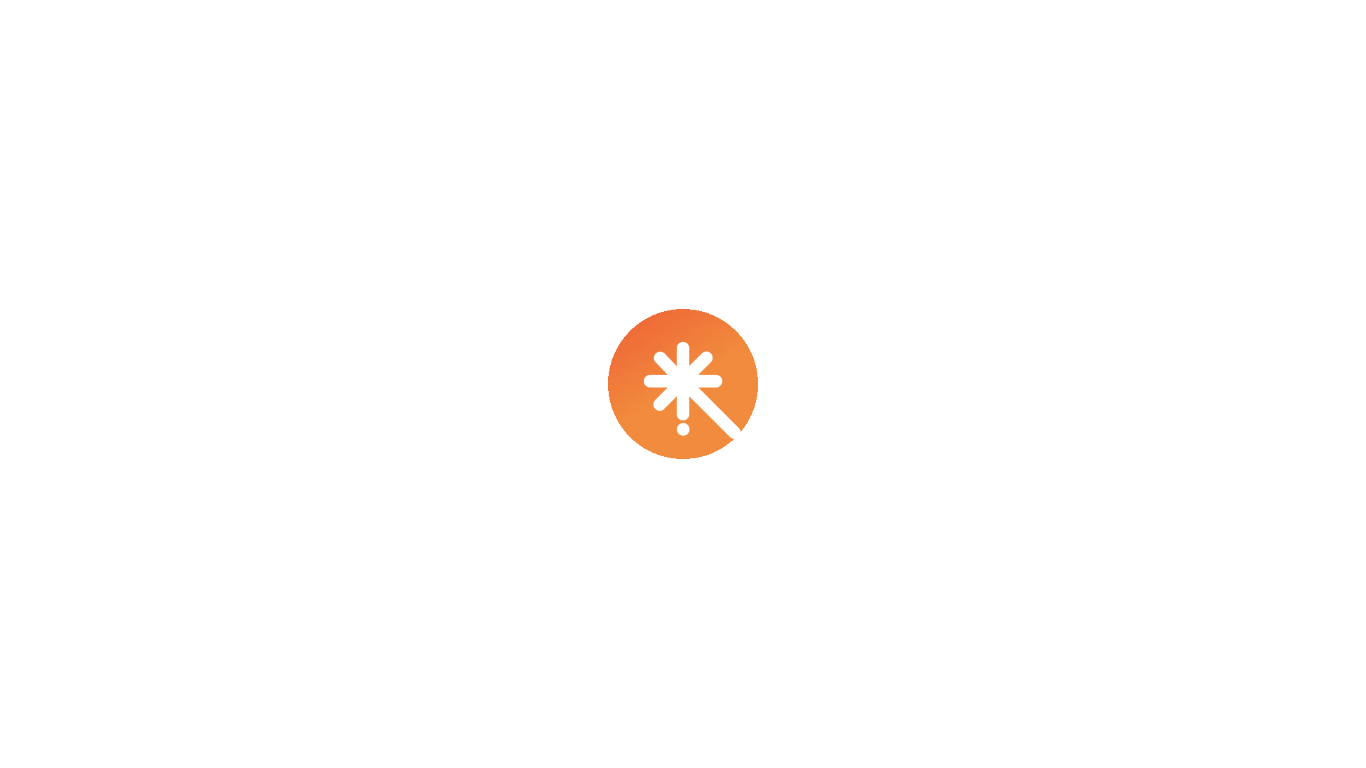scroll, scrollTop: 0, scrollLeft: 0, axis: both 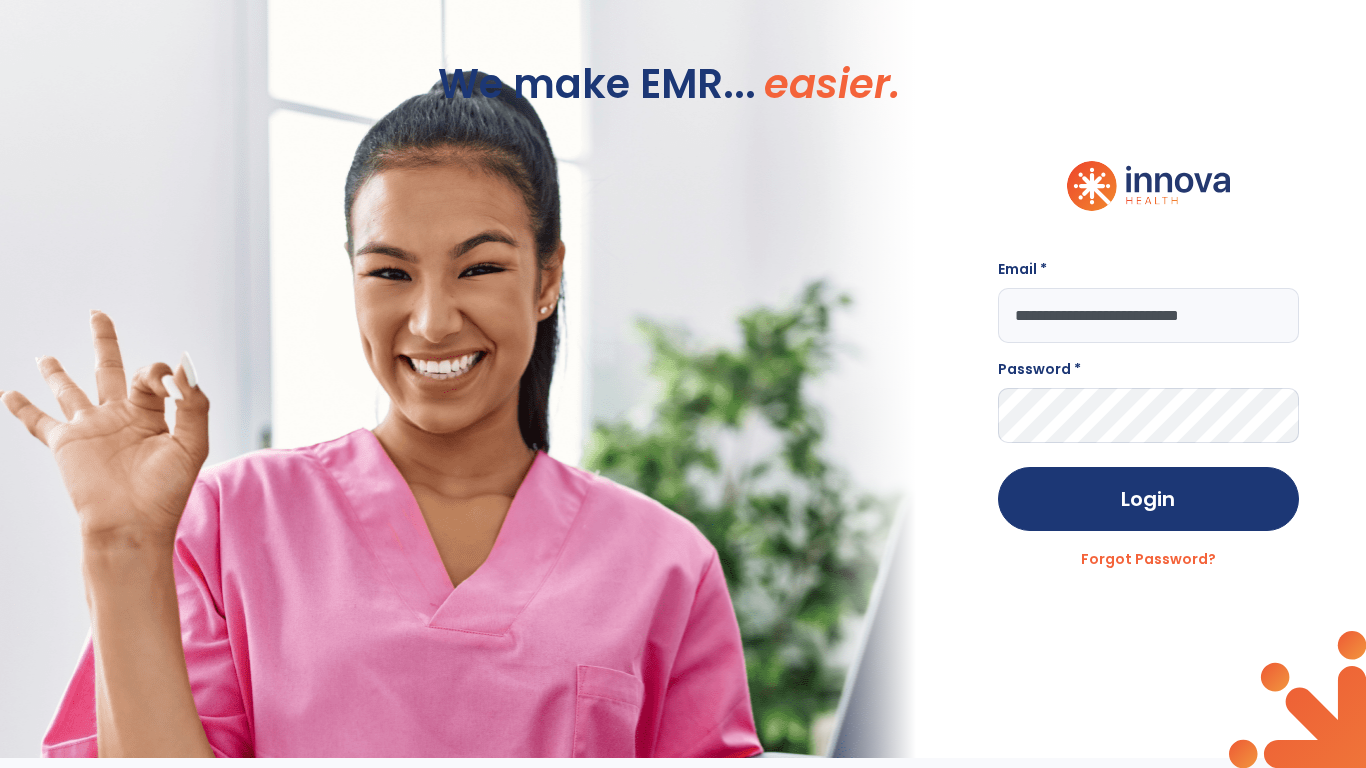 type on "**********" 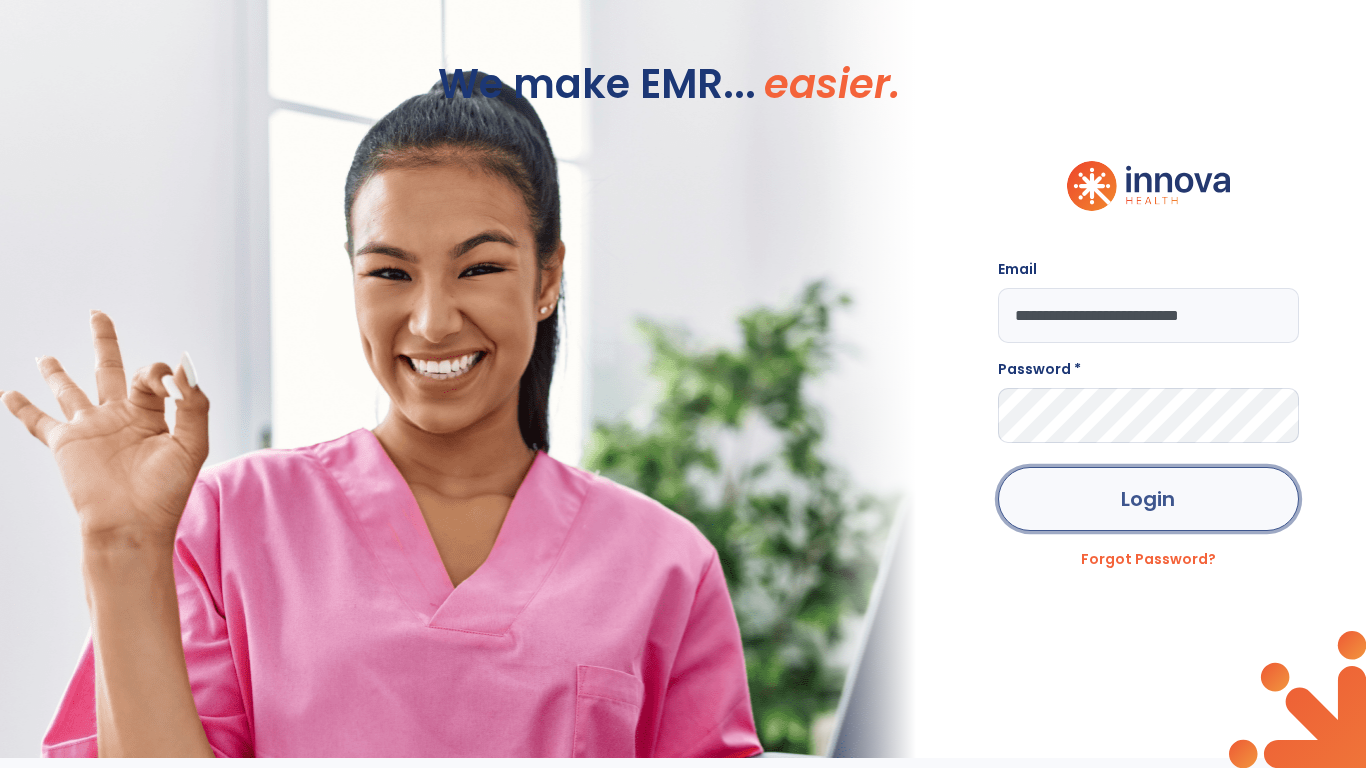 click on "Login" 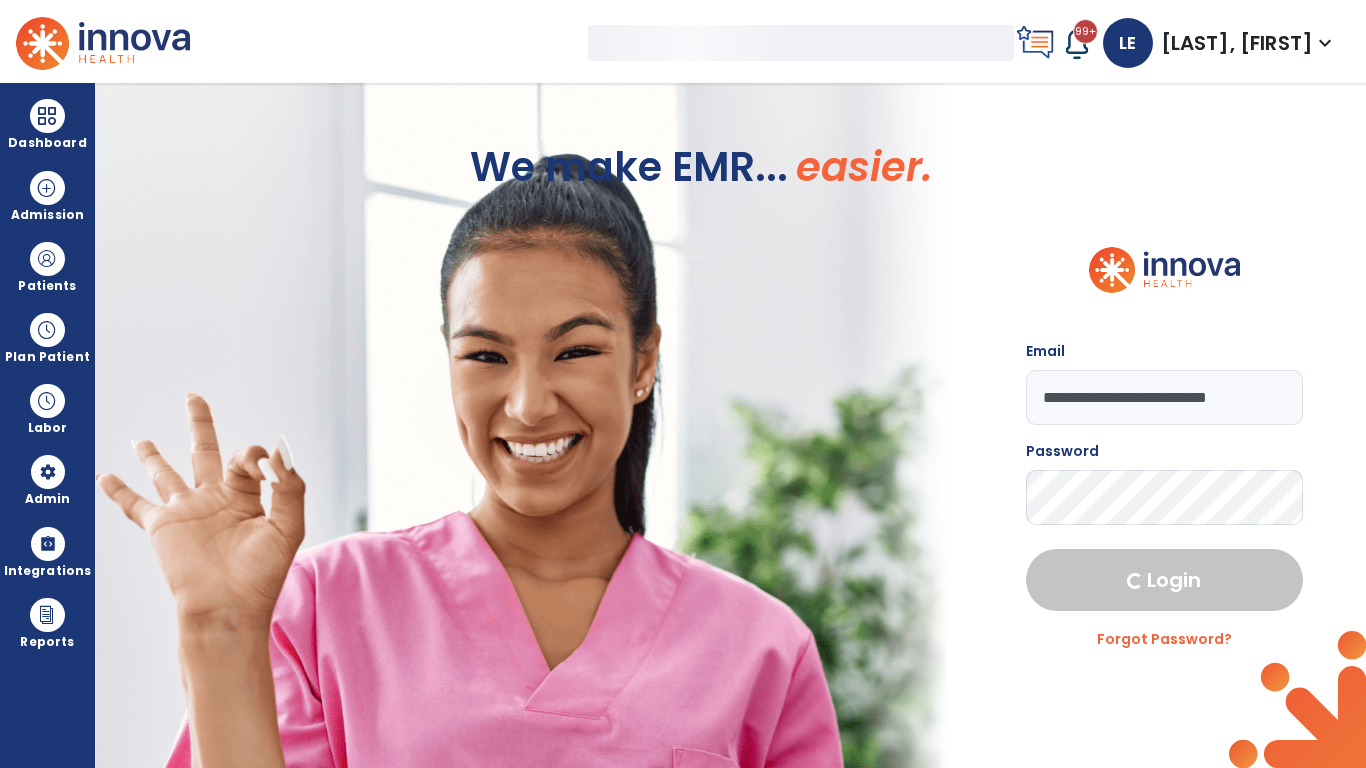 select on "***" 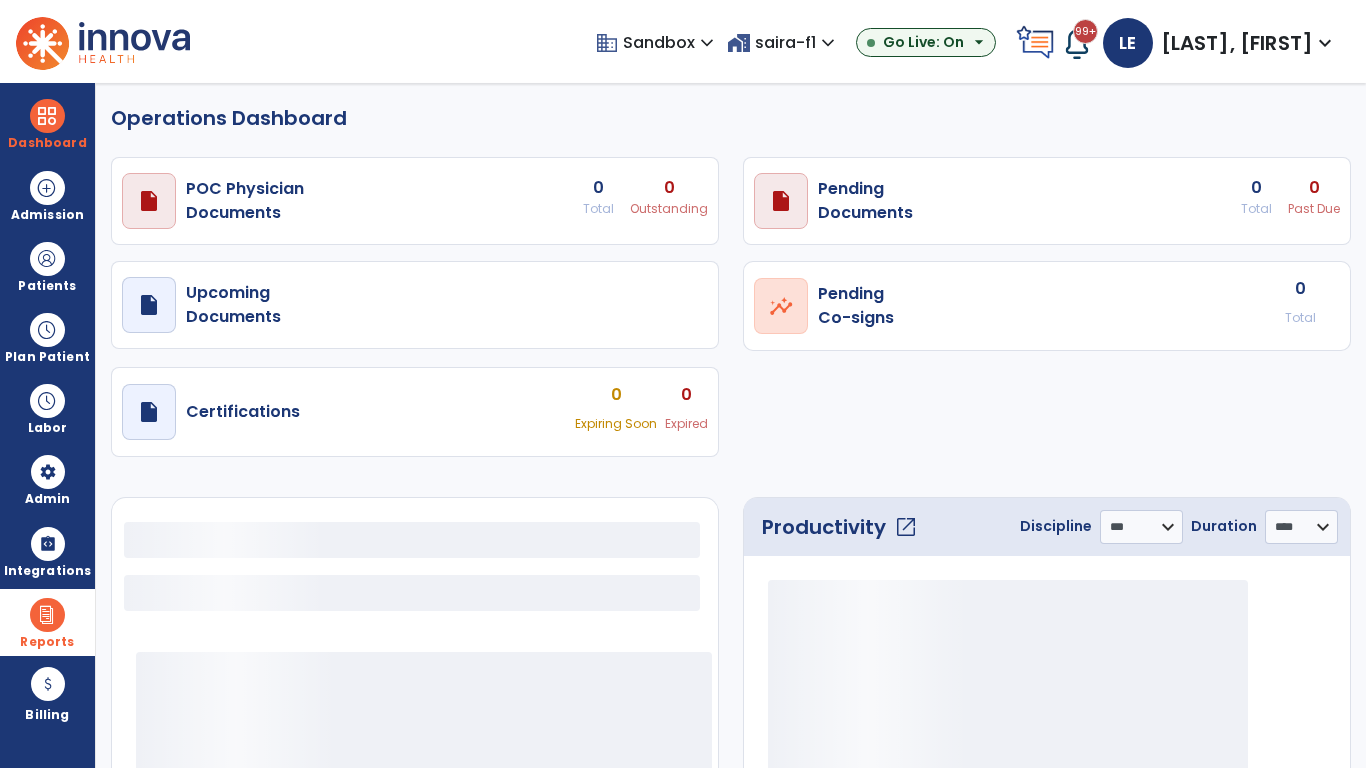 click at bounding box center [47, 615] 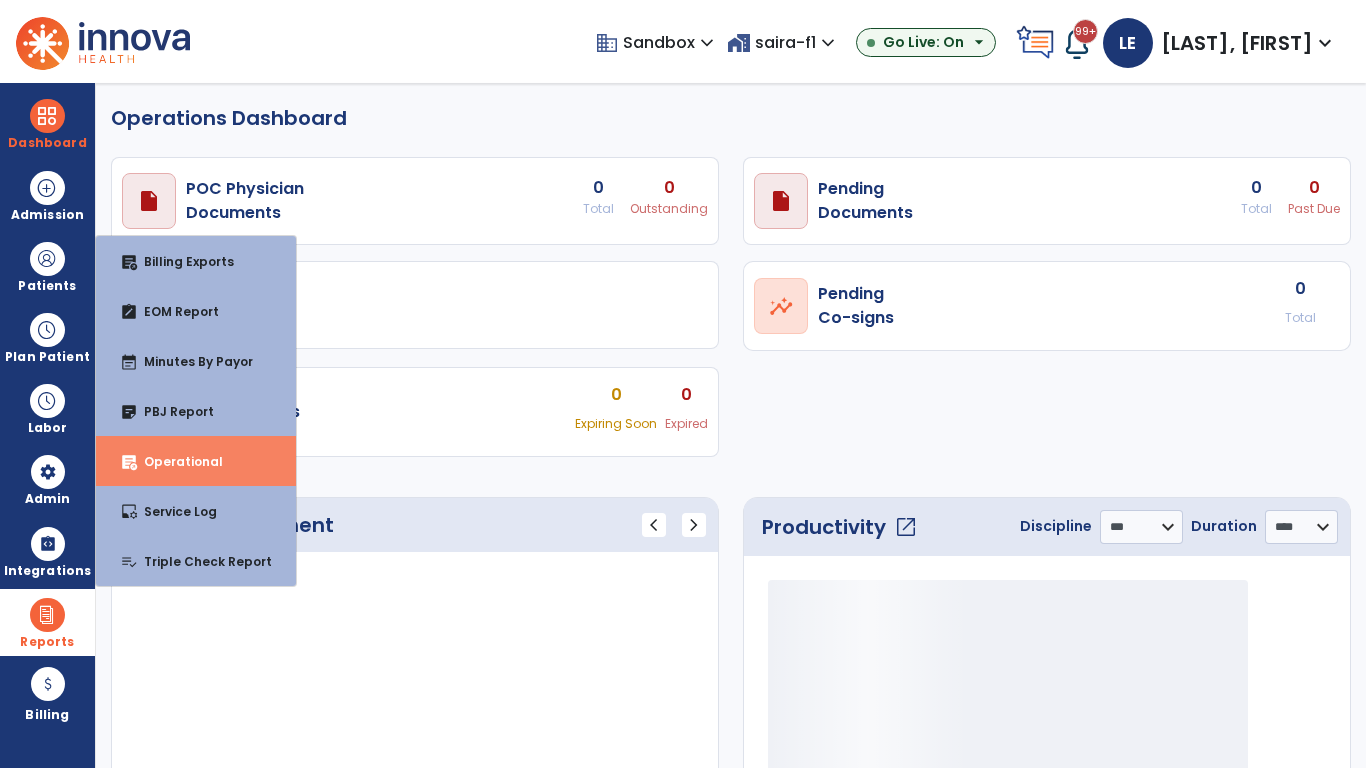 click on "Operational" at bounding box center (175, 461) 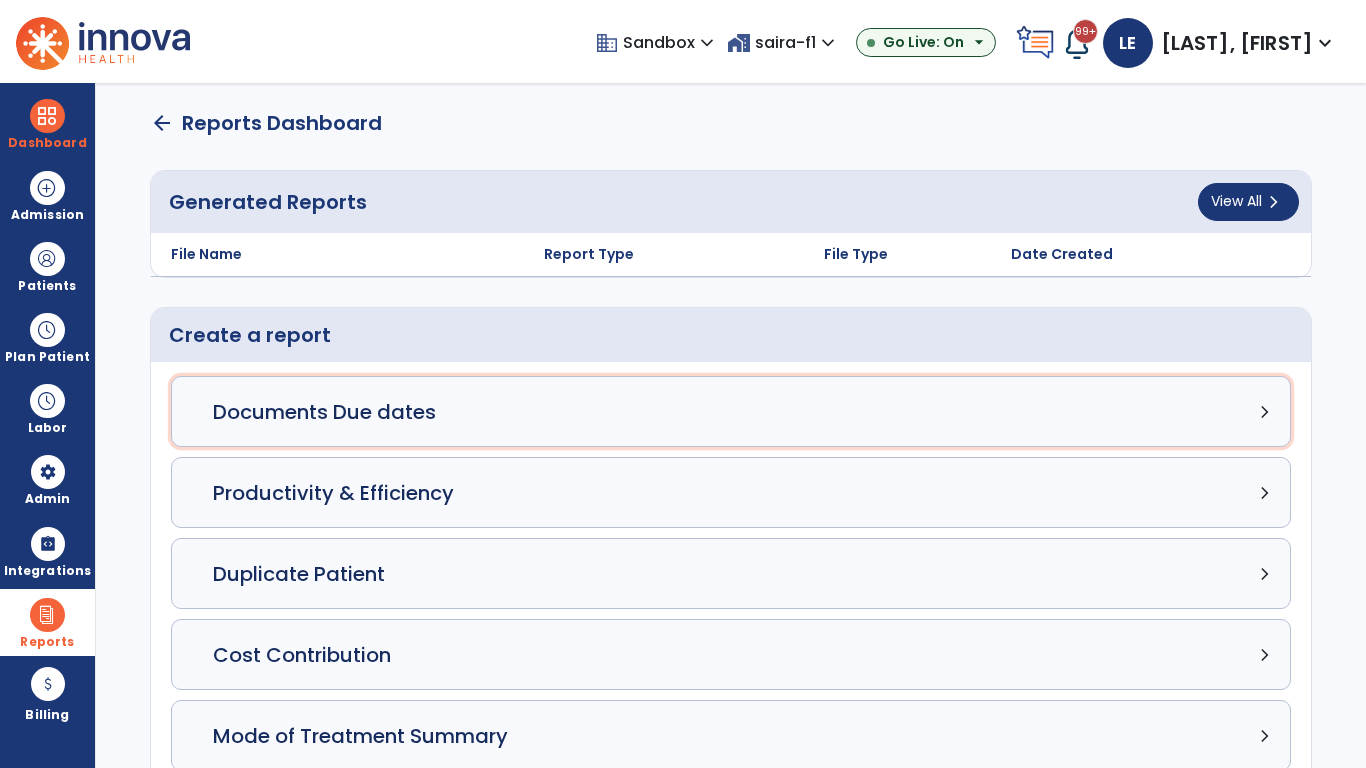 click on "Documents Due dates chevron_right" 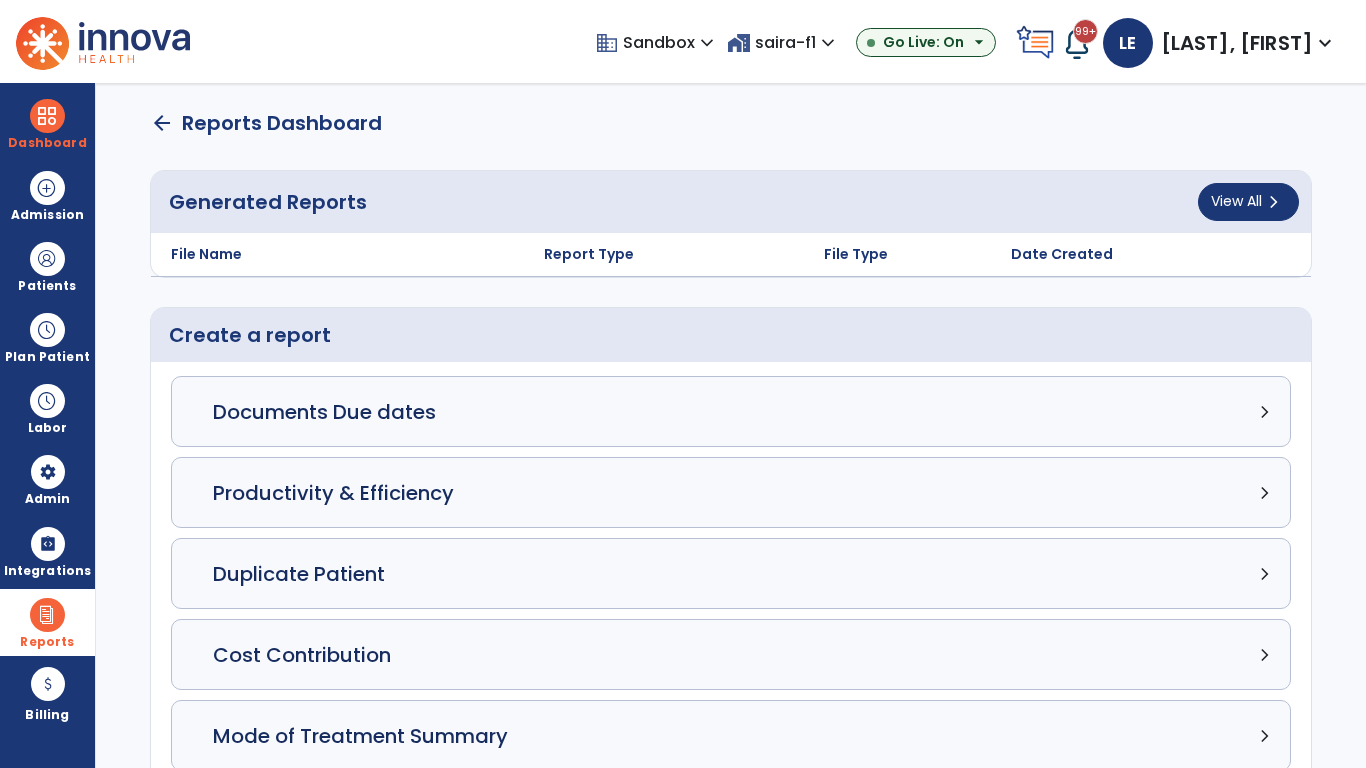 select on "***" 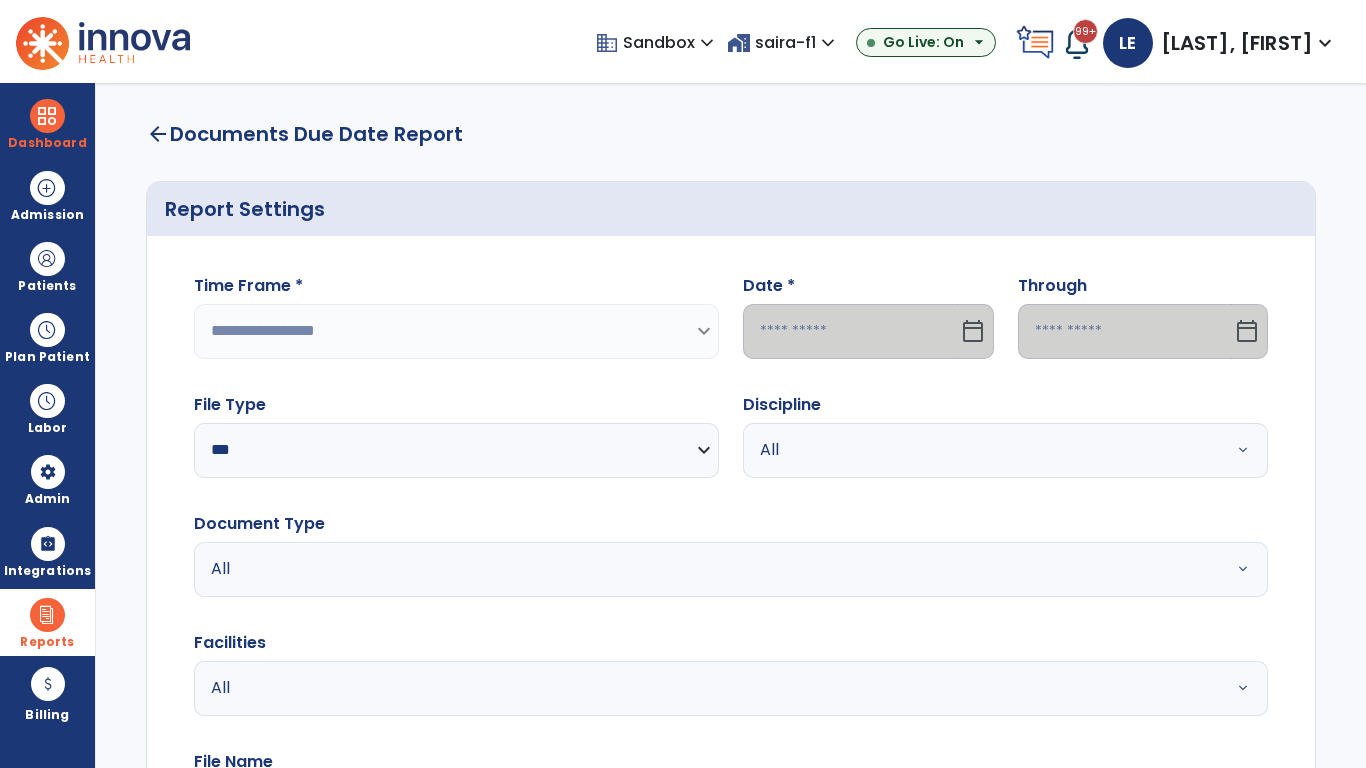 select on "*****" 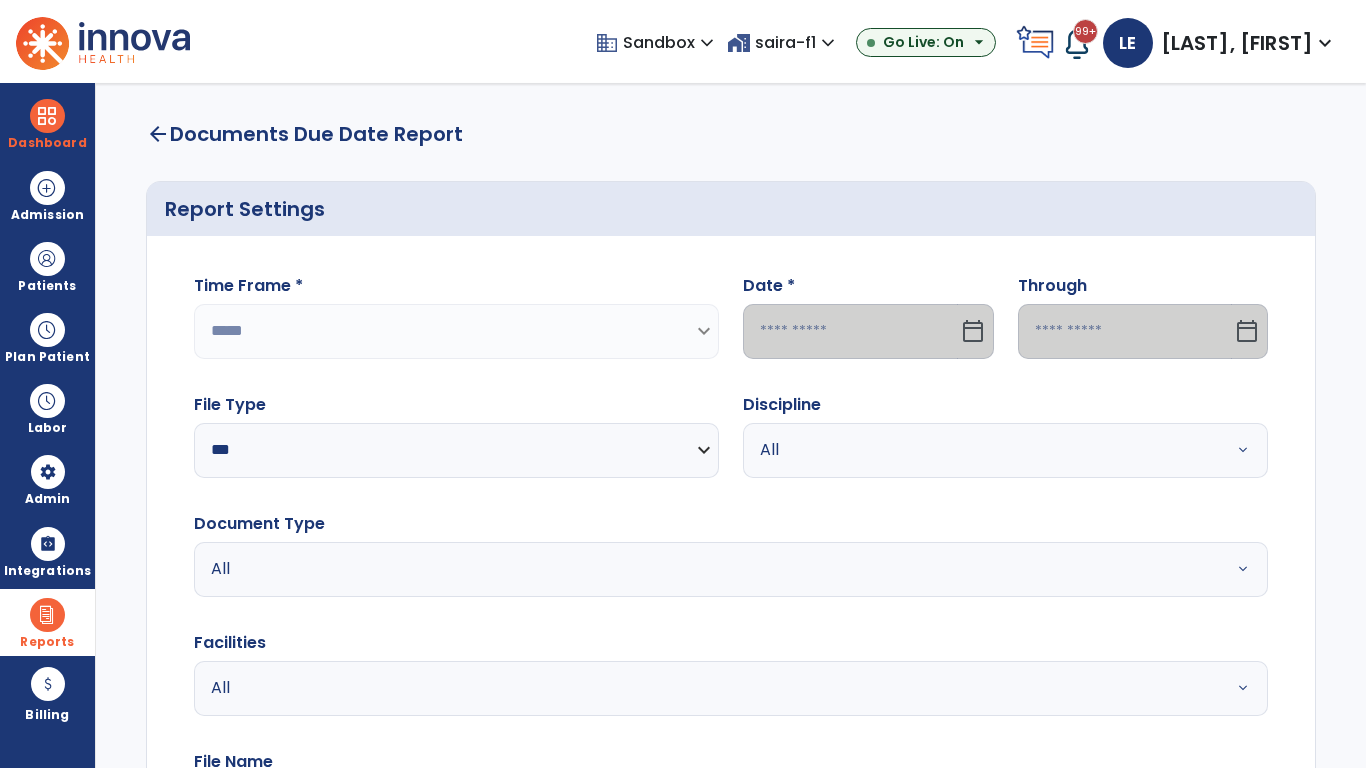 click 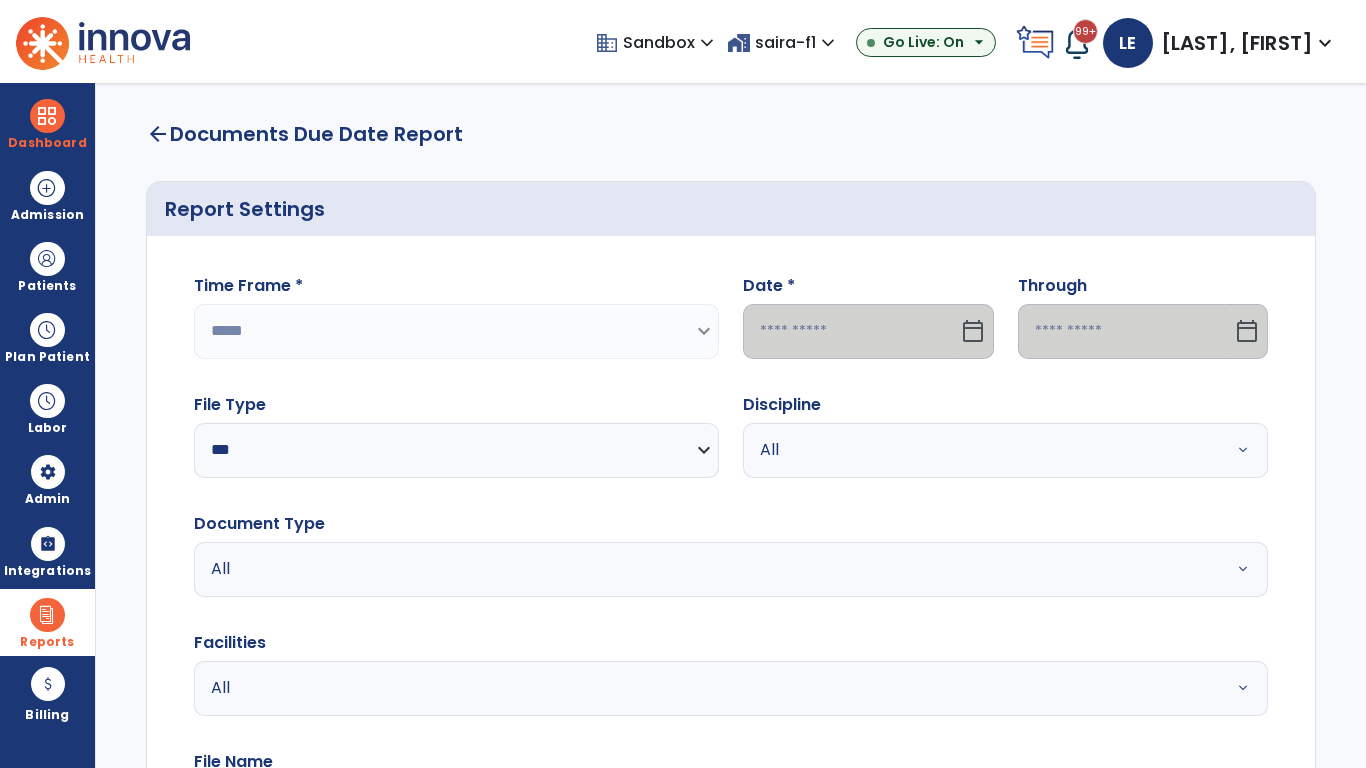 select on "*" 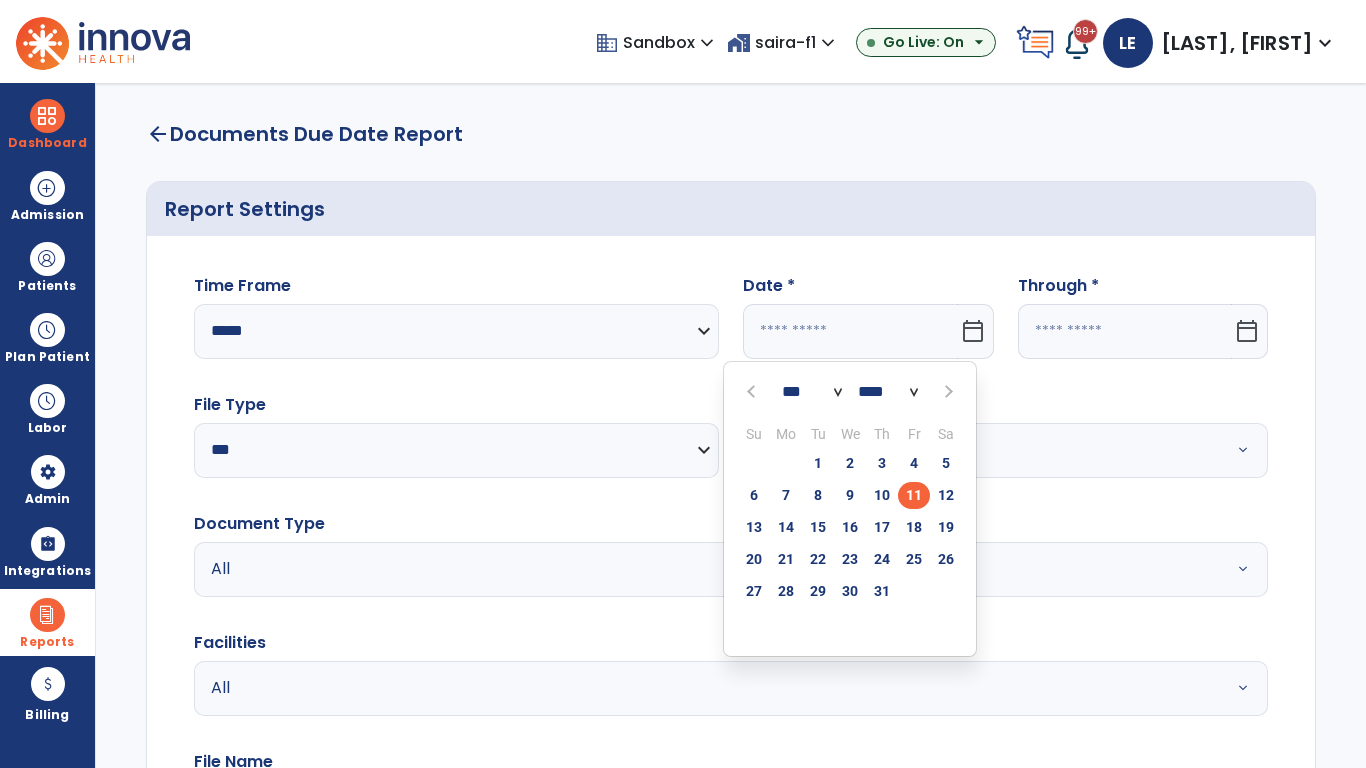 select on "****" 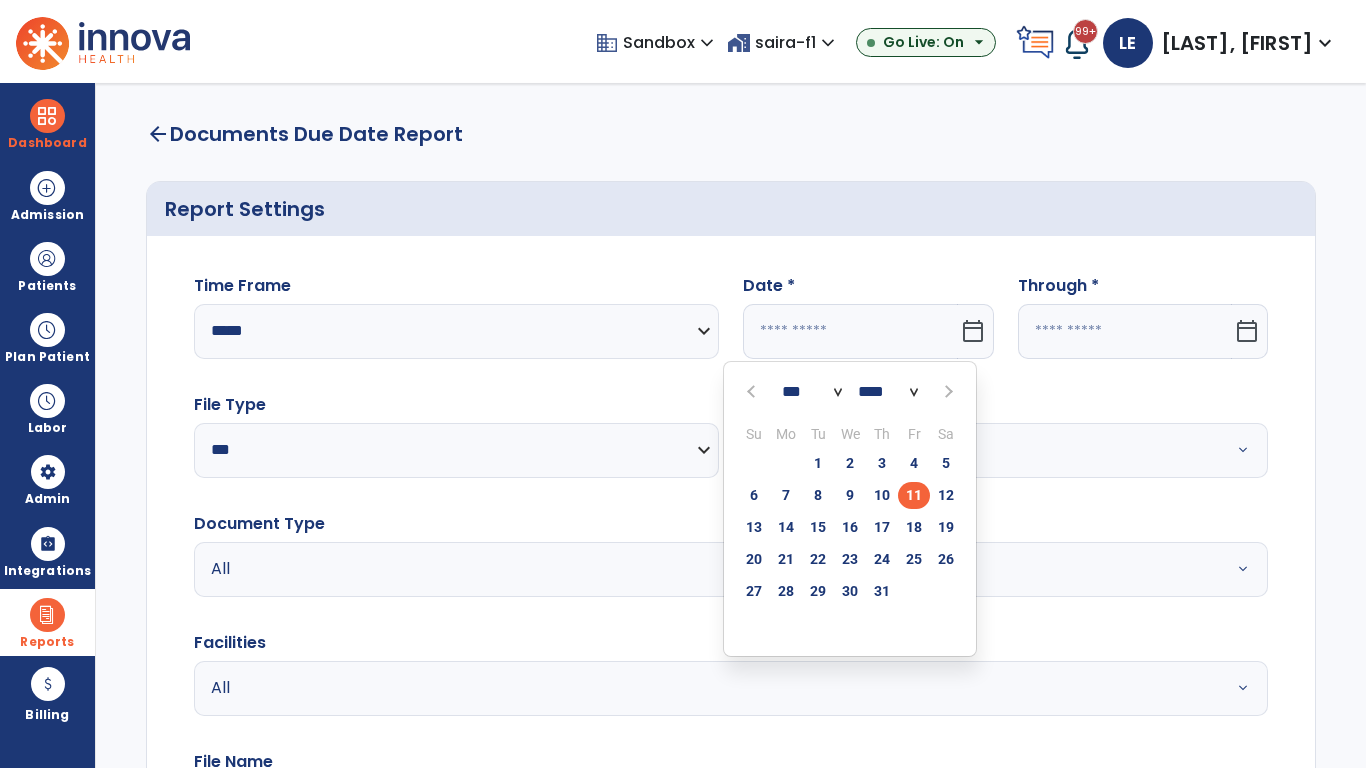 select on "**" 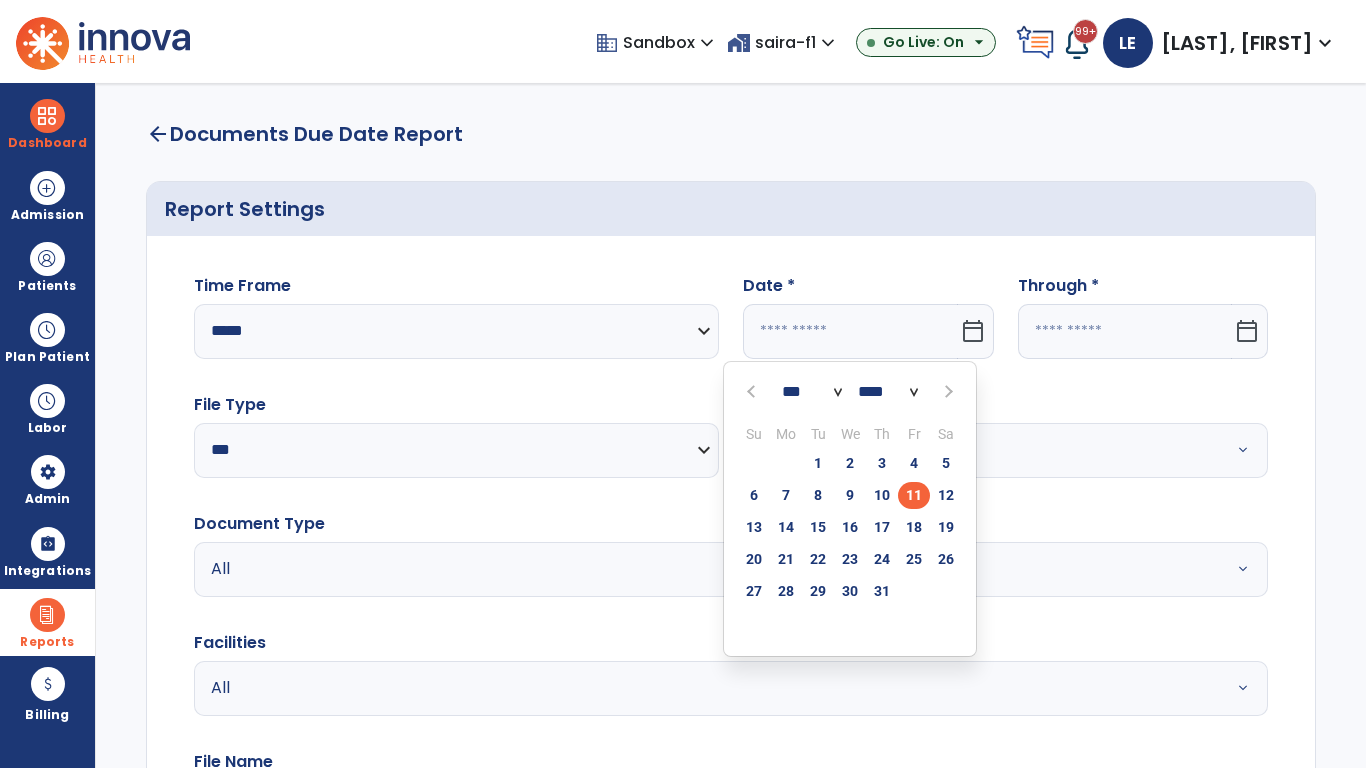 type on "*********" 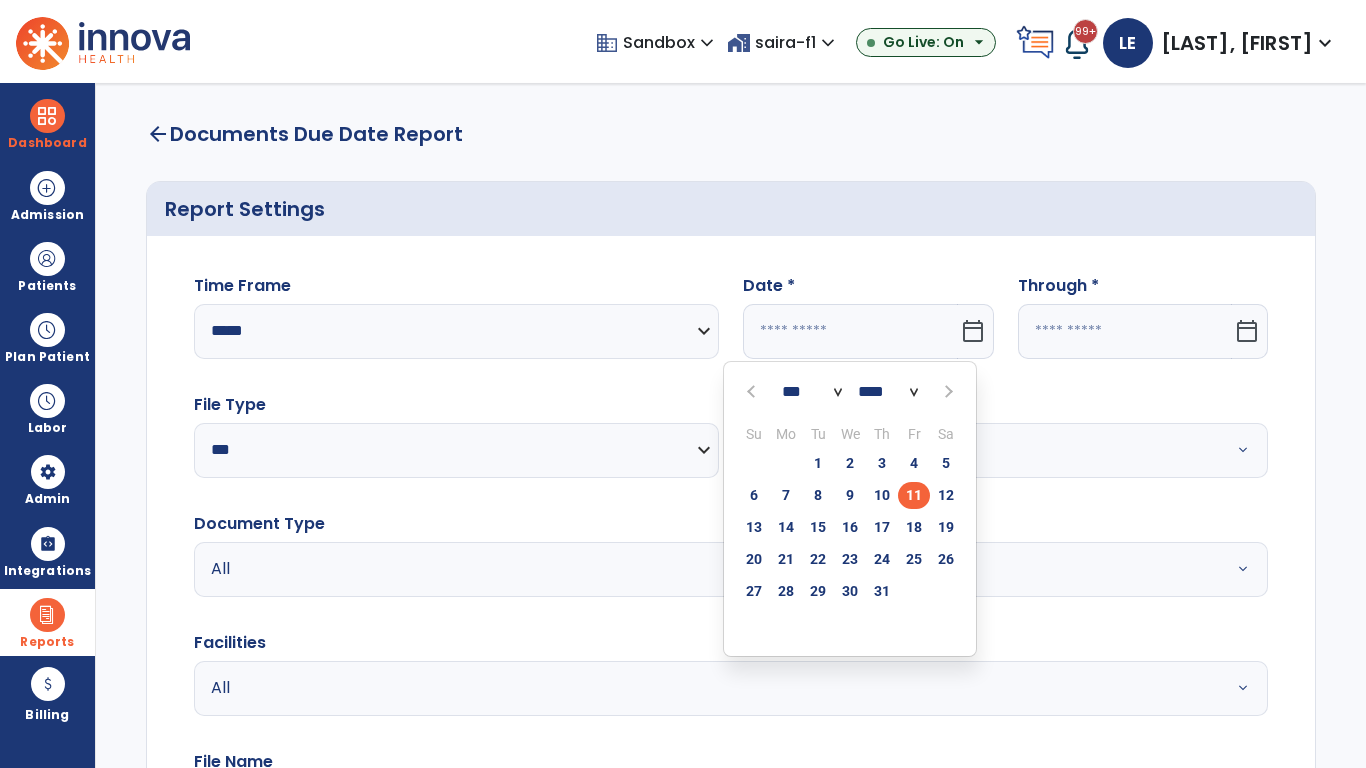 type on "**********" 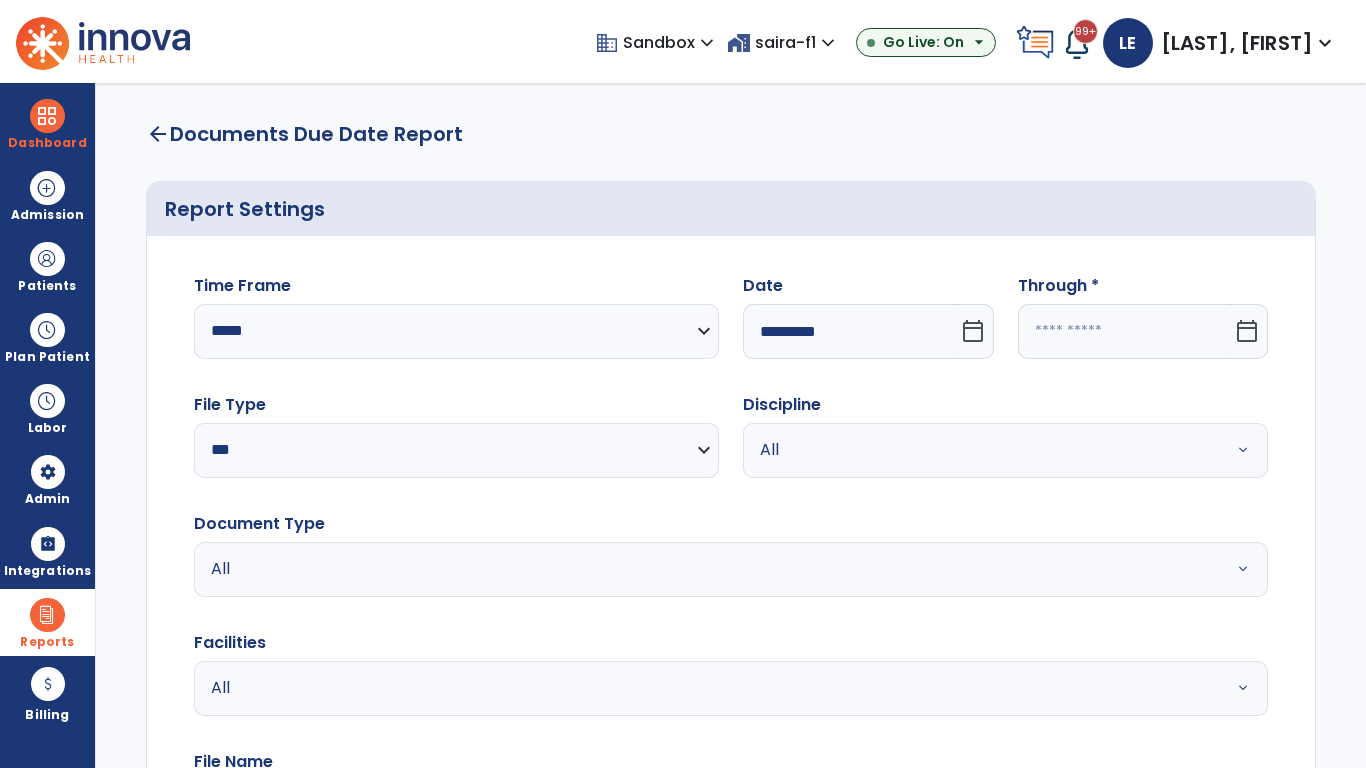 click 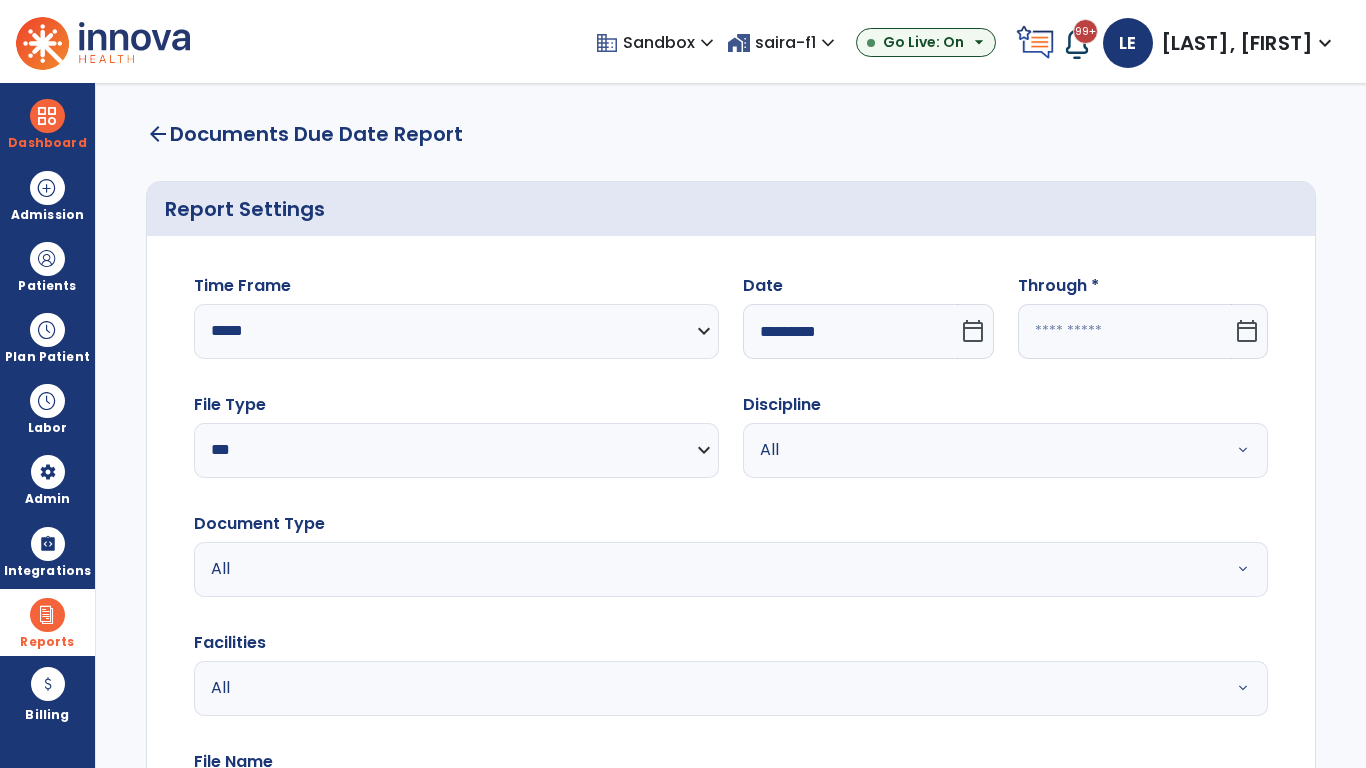 select on "*" 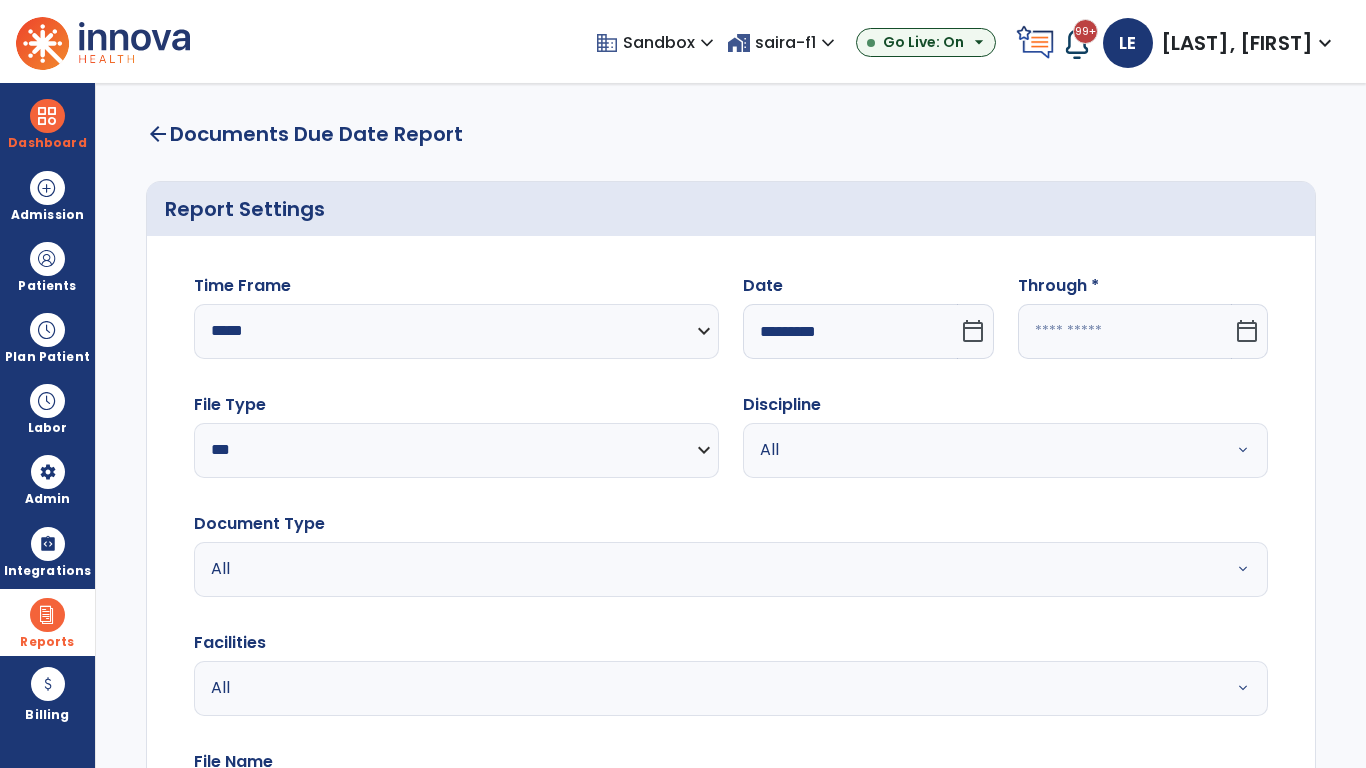 select on "****" 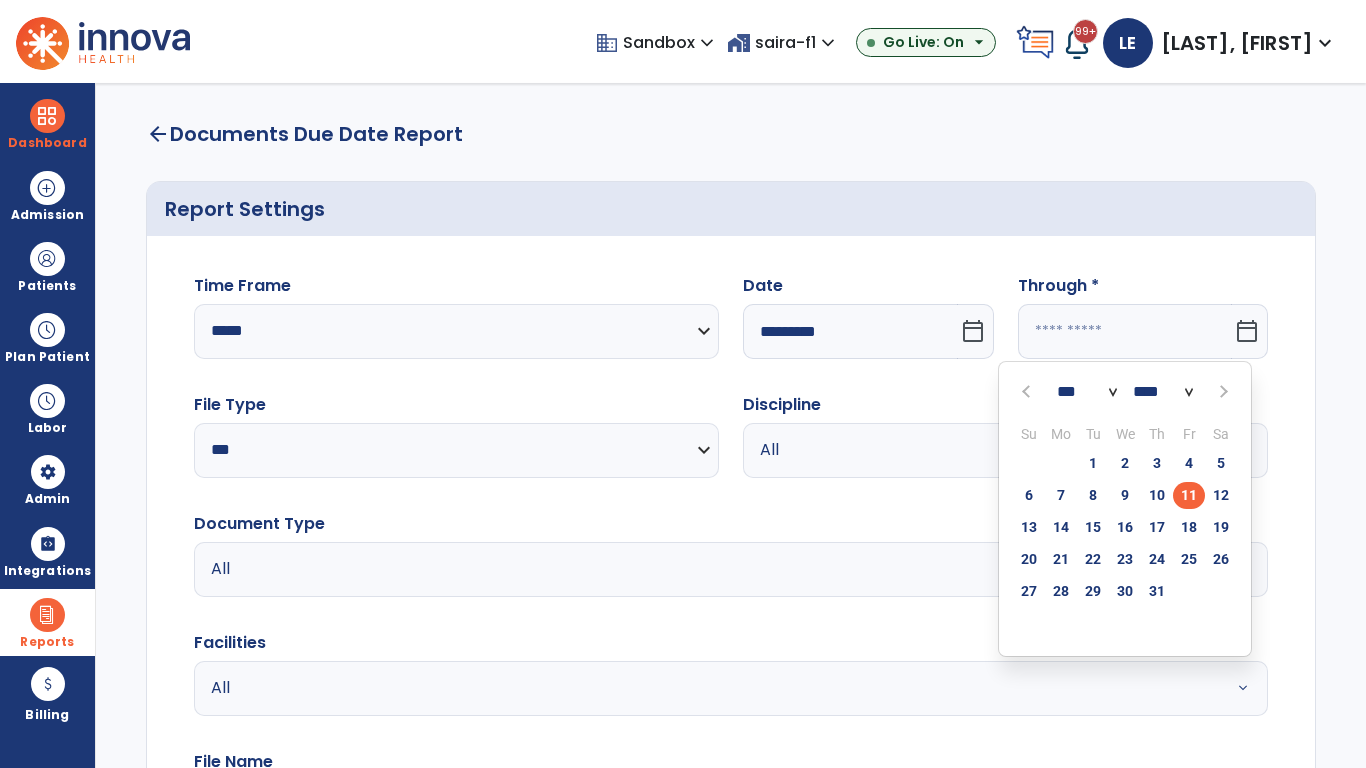 select on "*" 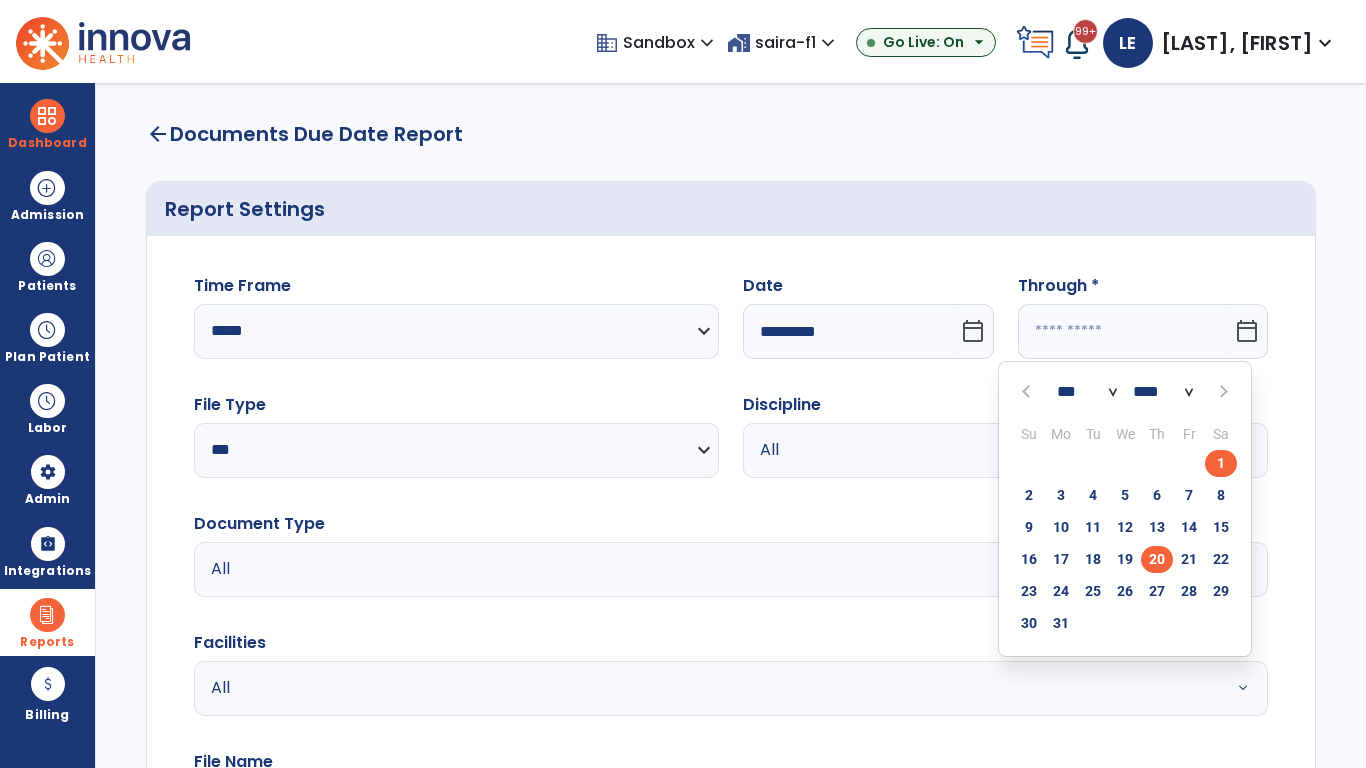 click on "20" 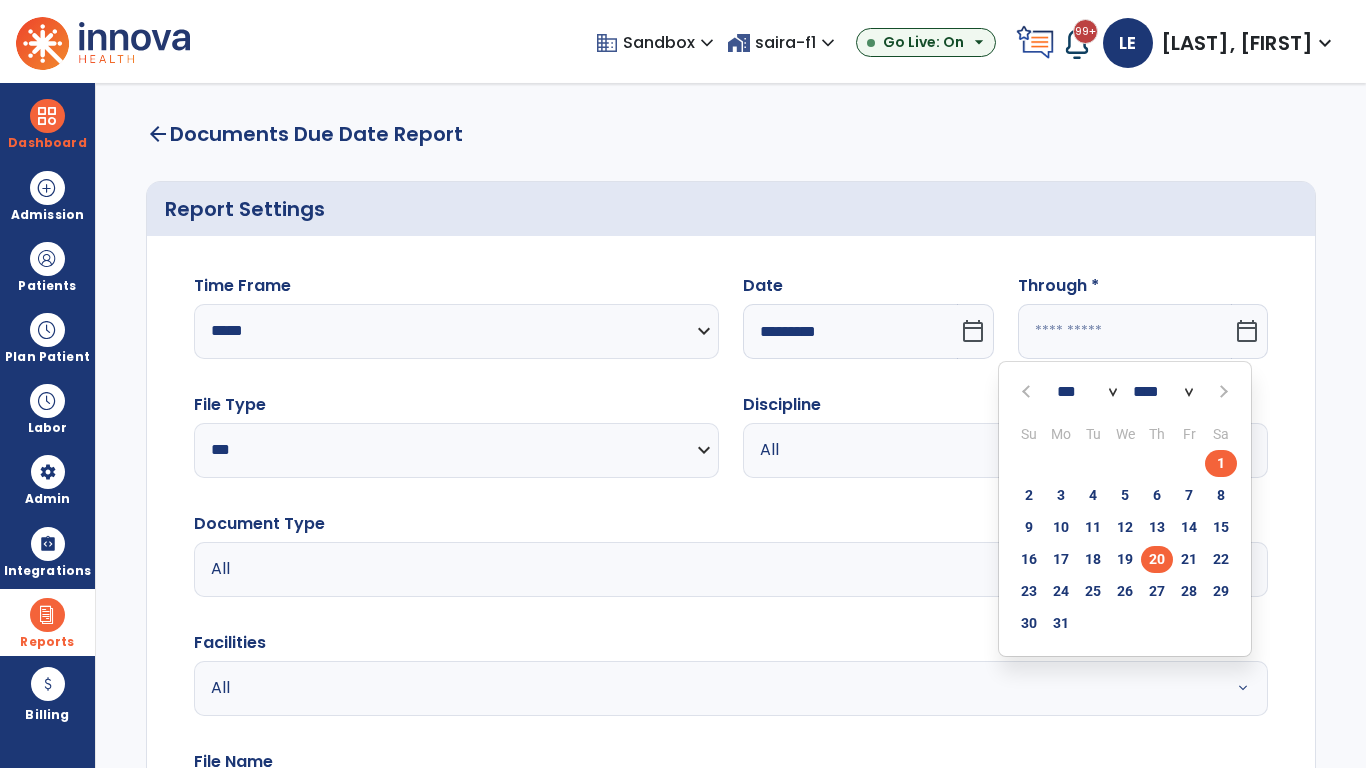 type on "*********" 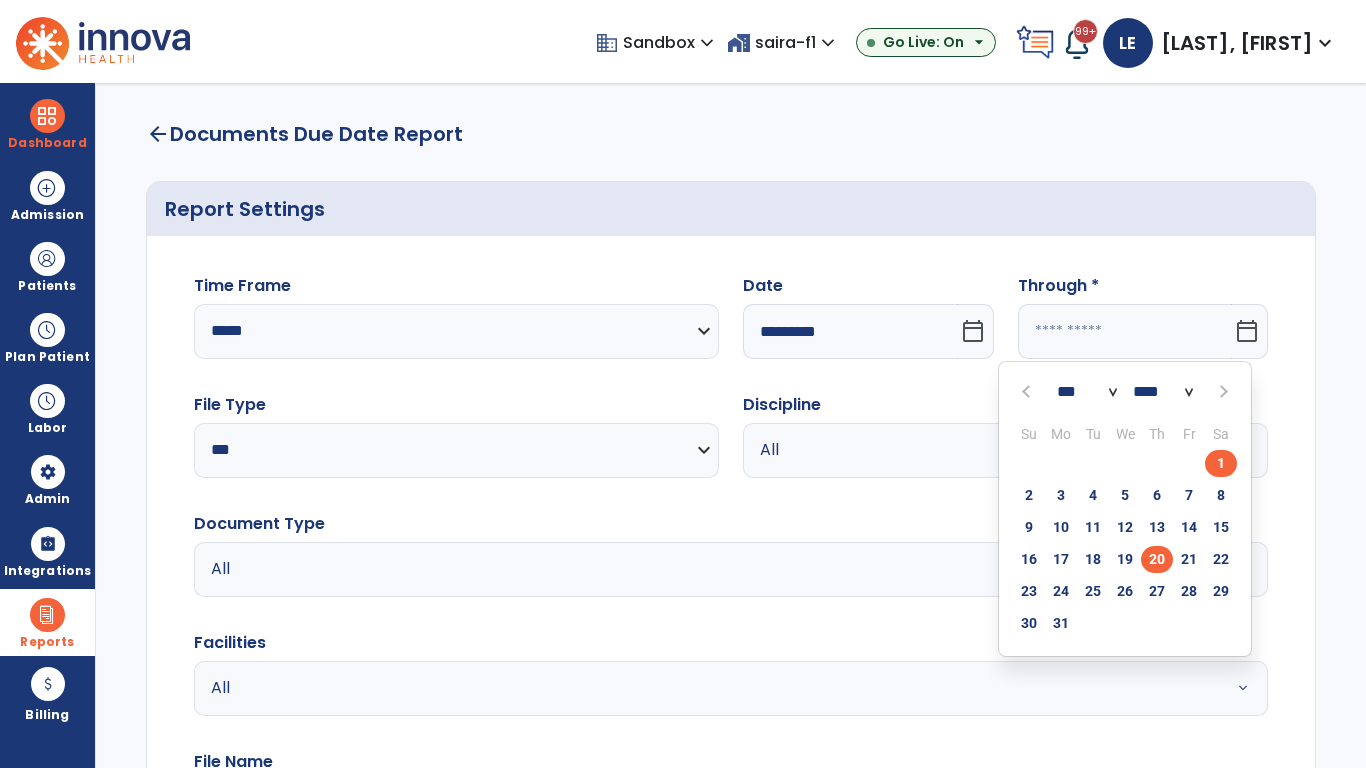 type on "**********" 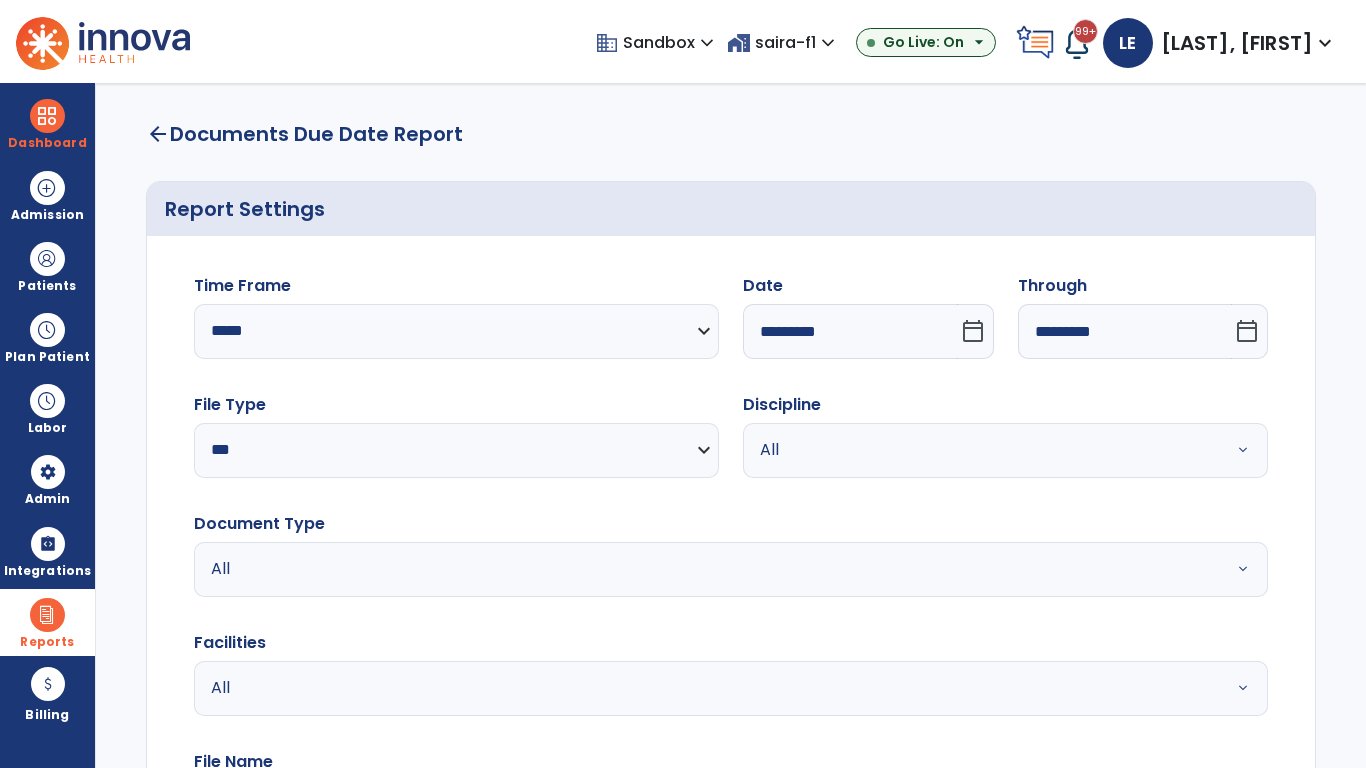 scroll, scrollTop: 51, scrollLeft: 0, axis: vertical 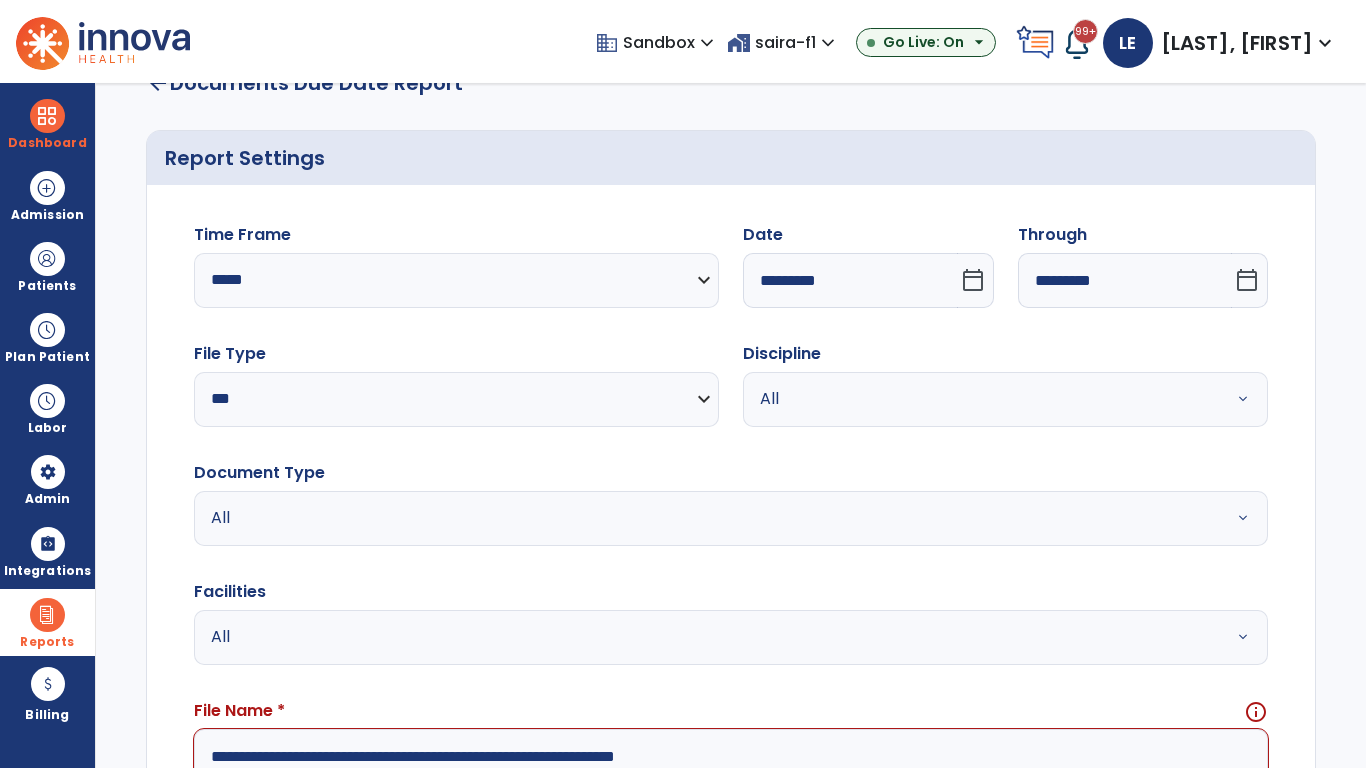 type on "**********" 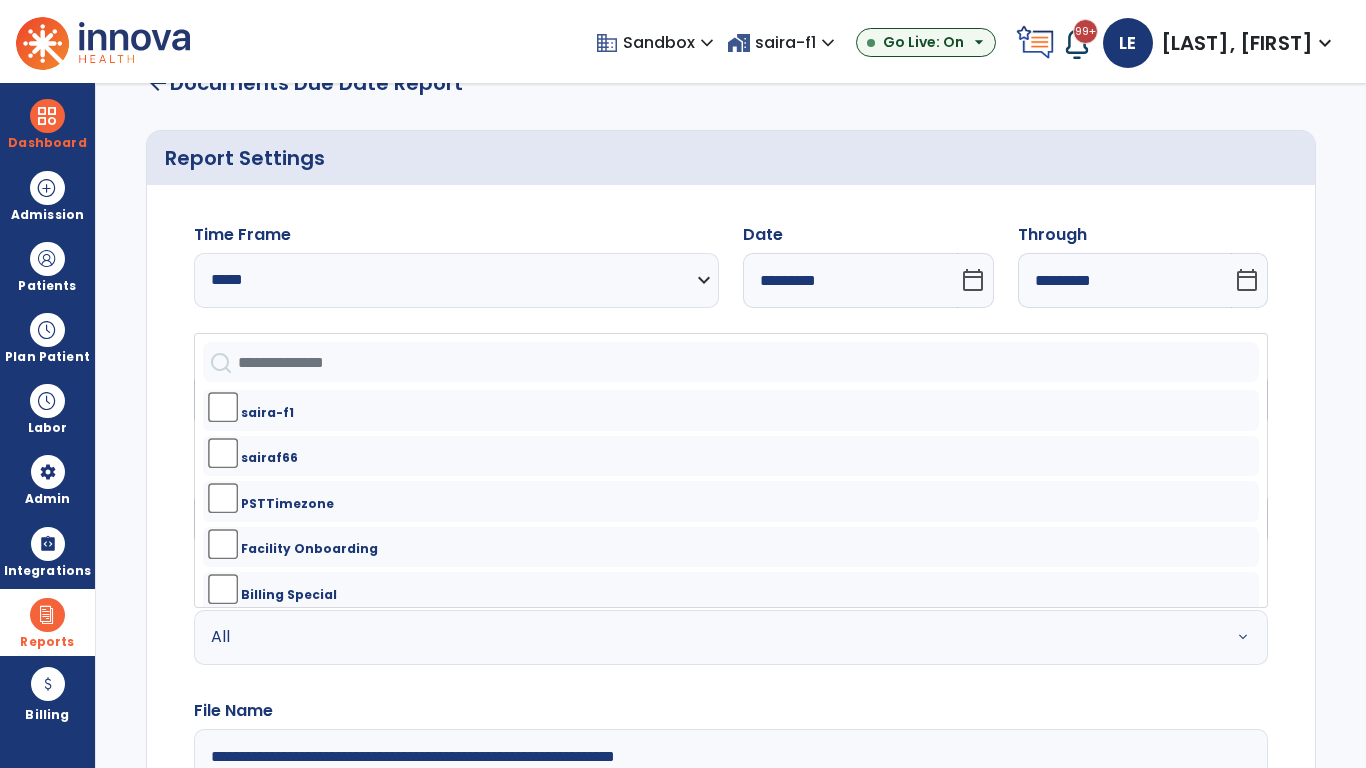 click on "All" at bounding box center [981, 399] 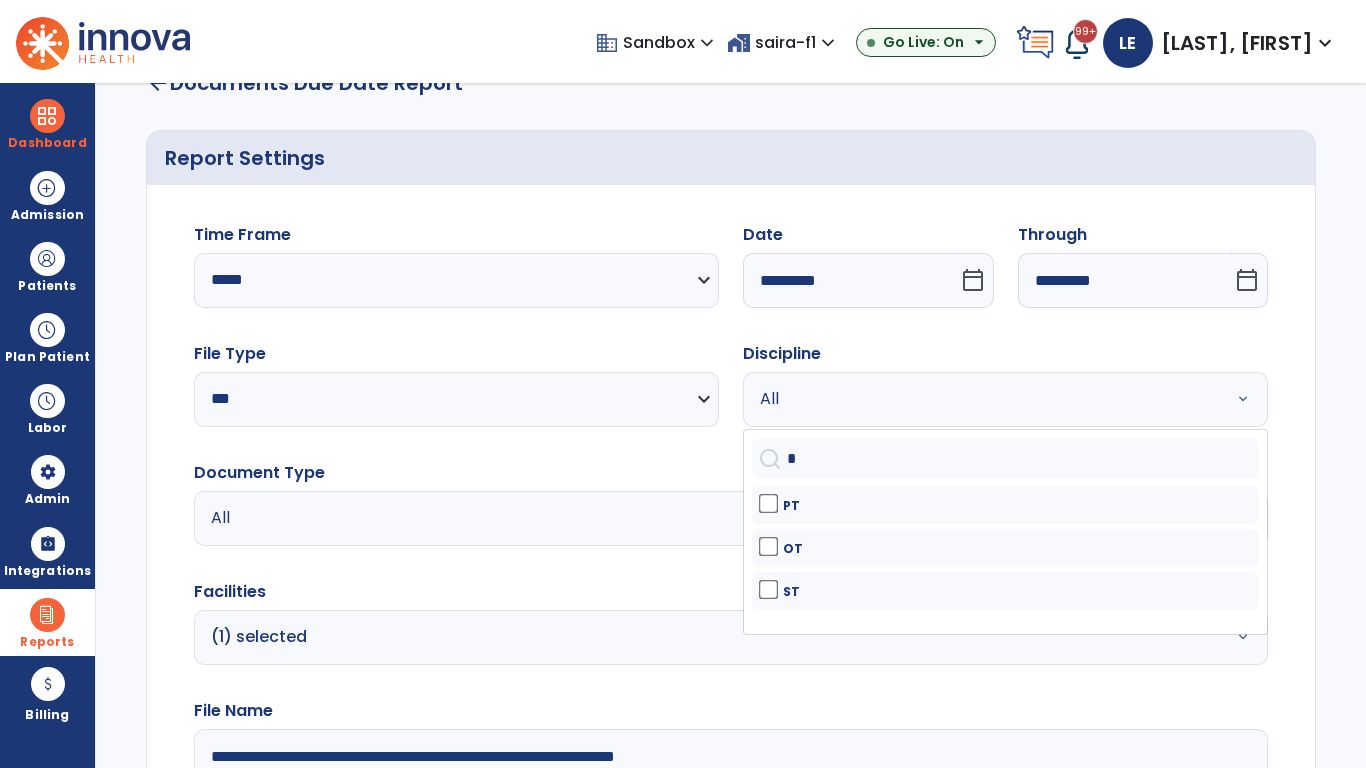 type on "**" 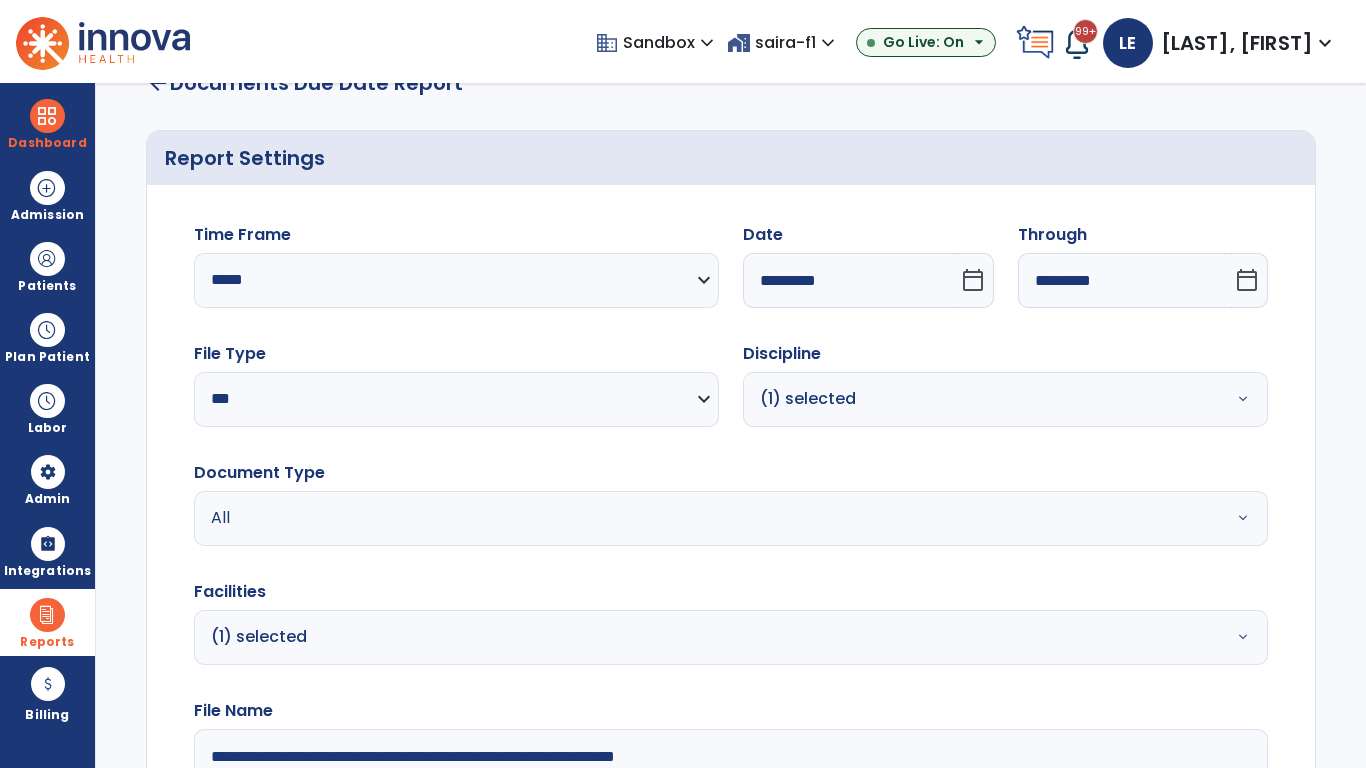 click on "All" at bounding box center (679, 518) 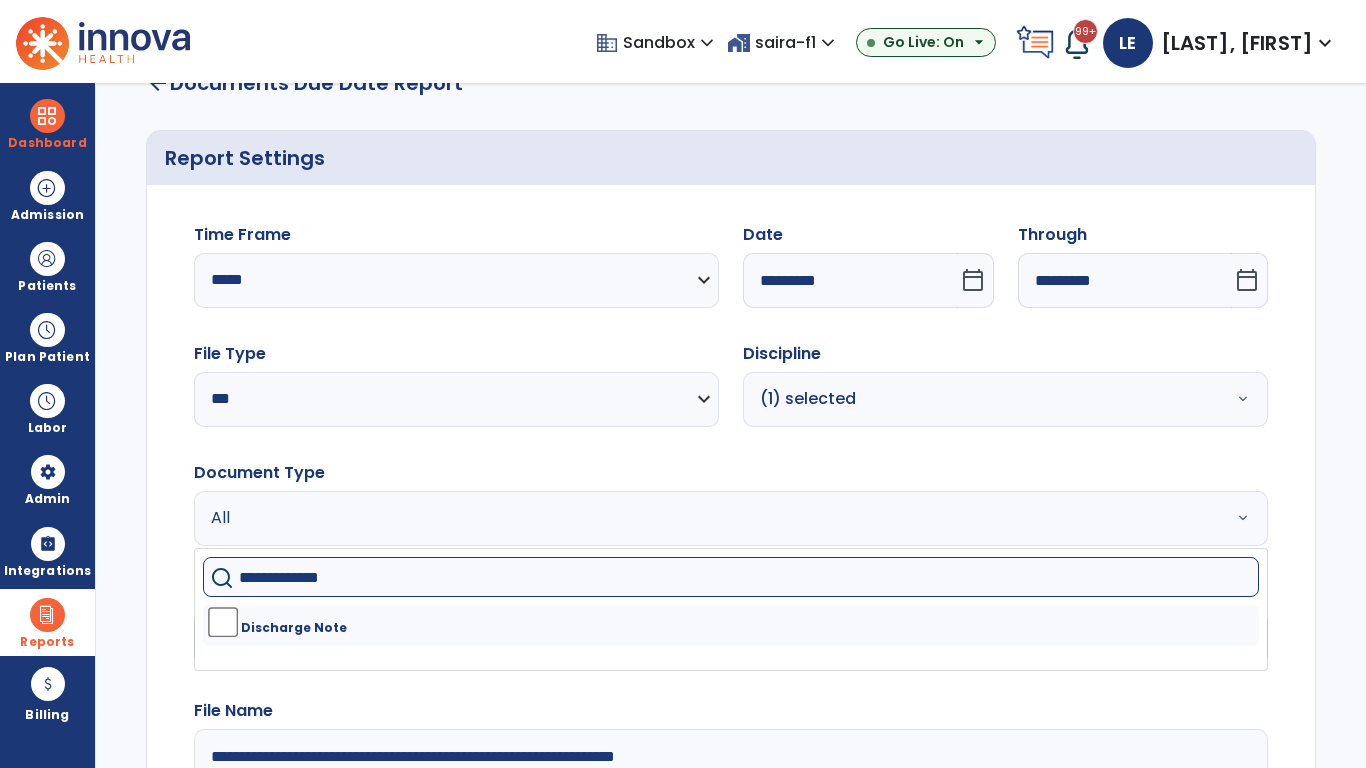 type on "**********" 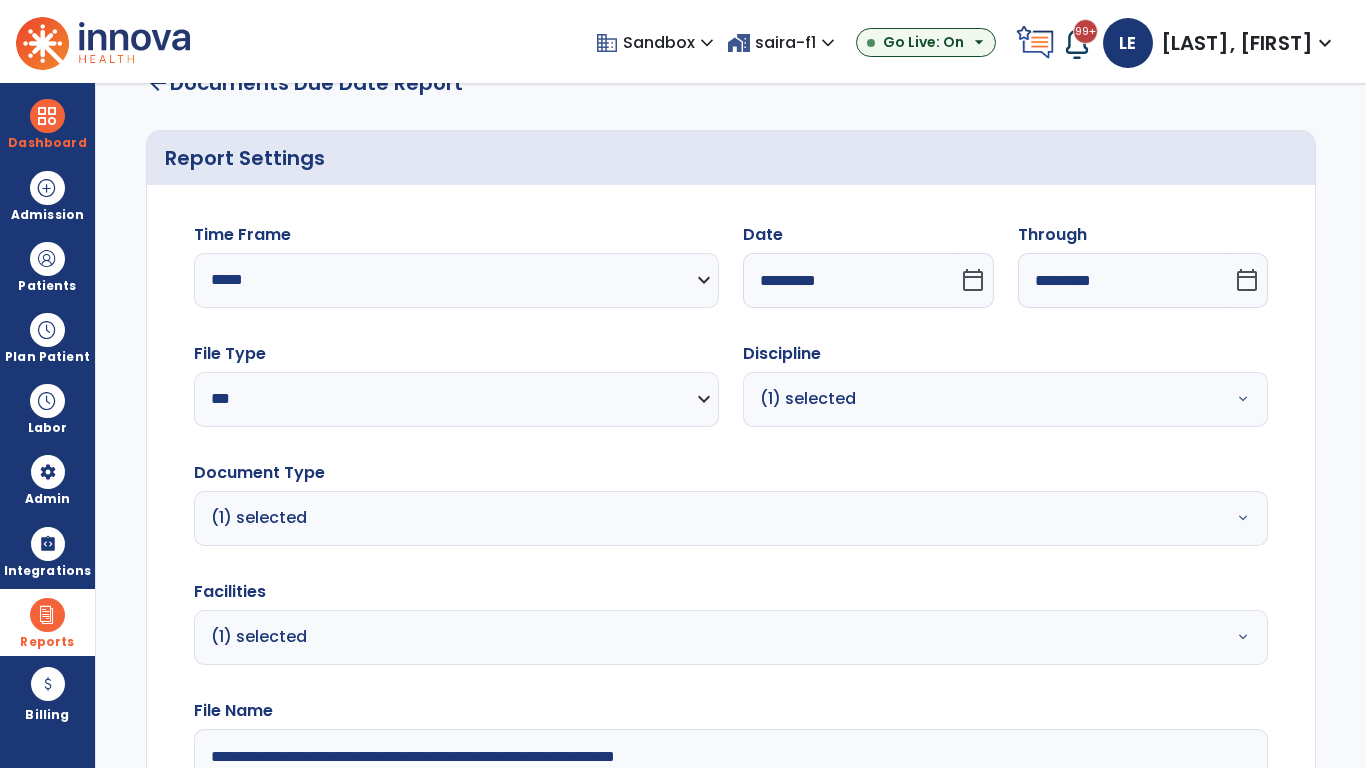 click on "Generate Report" 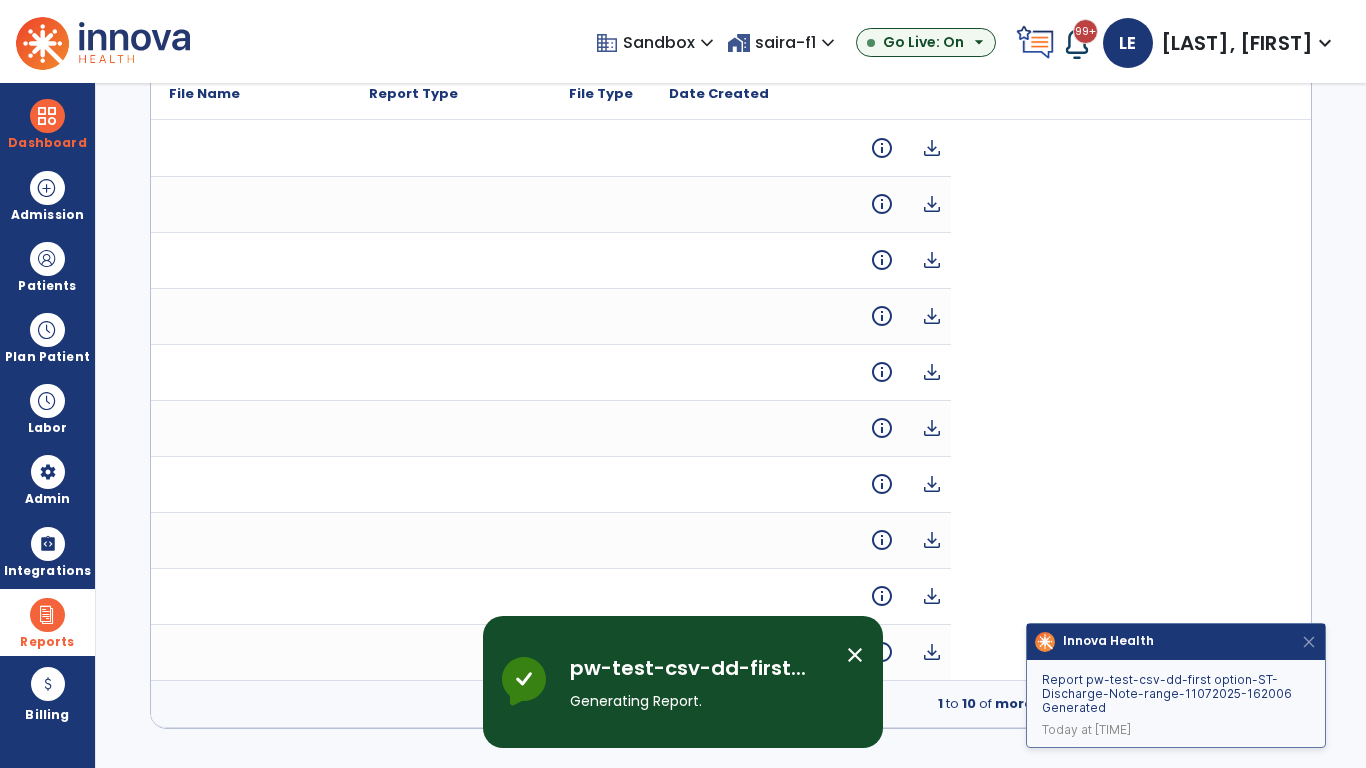 scroll, scrollTop: 0, scrollLeft: 0, axis: both 